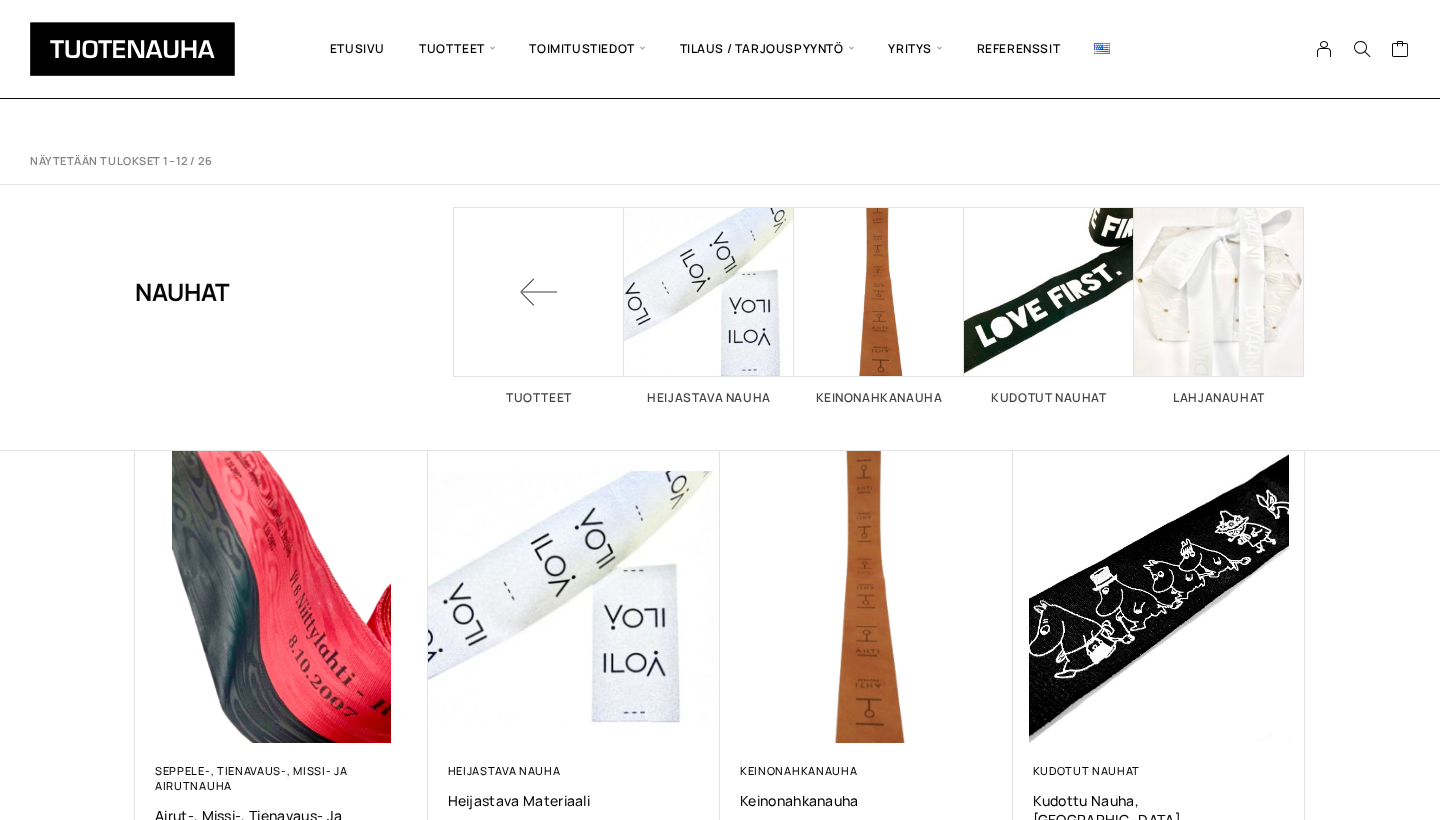 scroll, scrollTop: 1163, scrollLeft: 0, axis: vertical 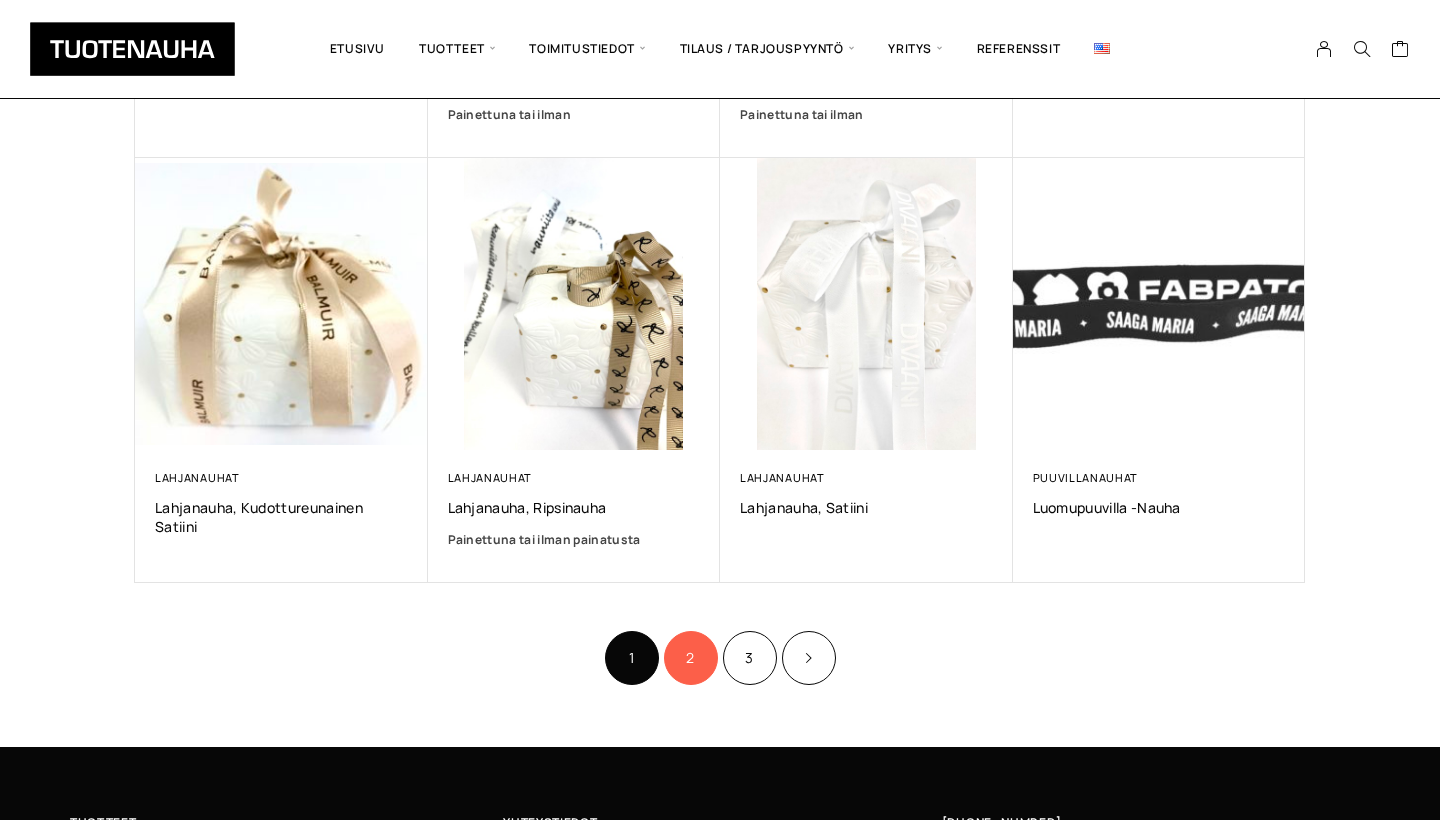 click on "2" at bounding box center [691, 658] 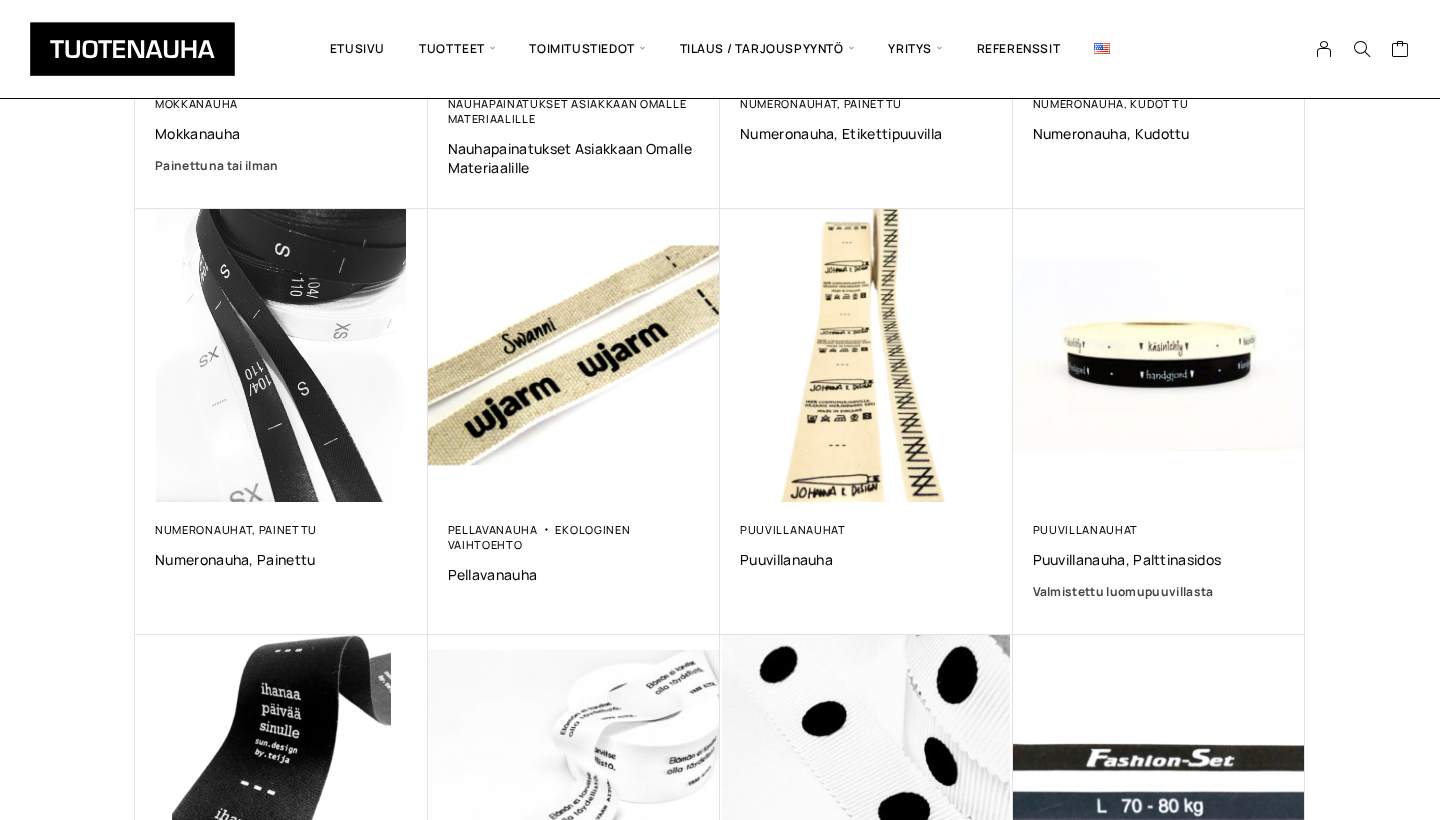 scroll, scrollTop: 687, scrollLeft: 0, axis: vertical 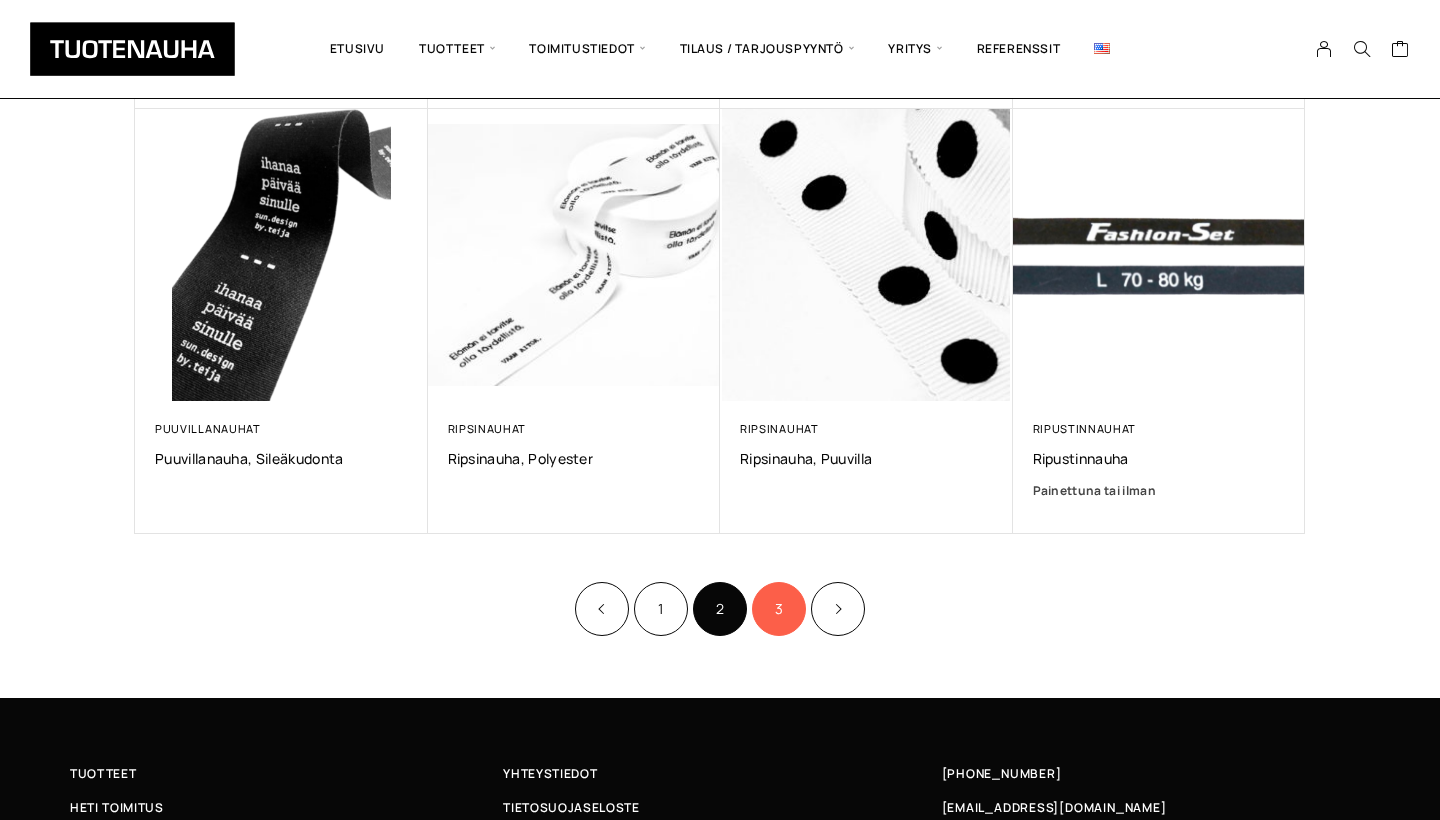 click on "3" at bounding box center (779, 609) 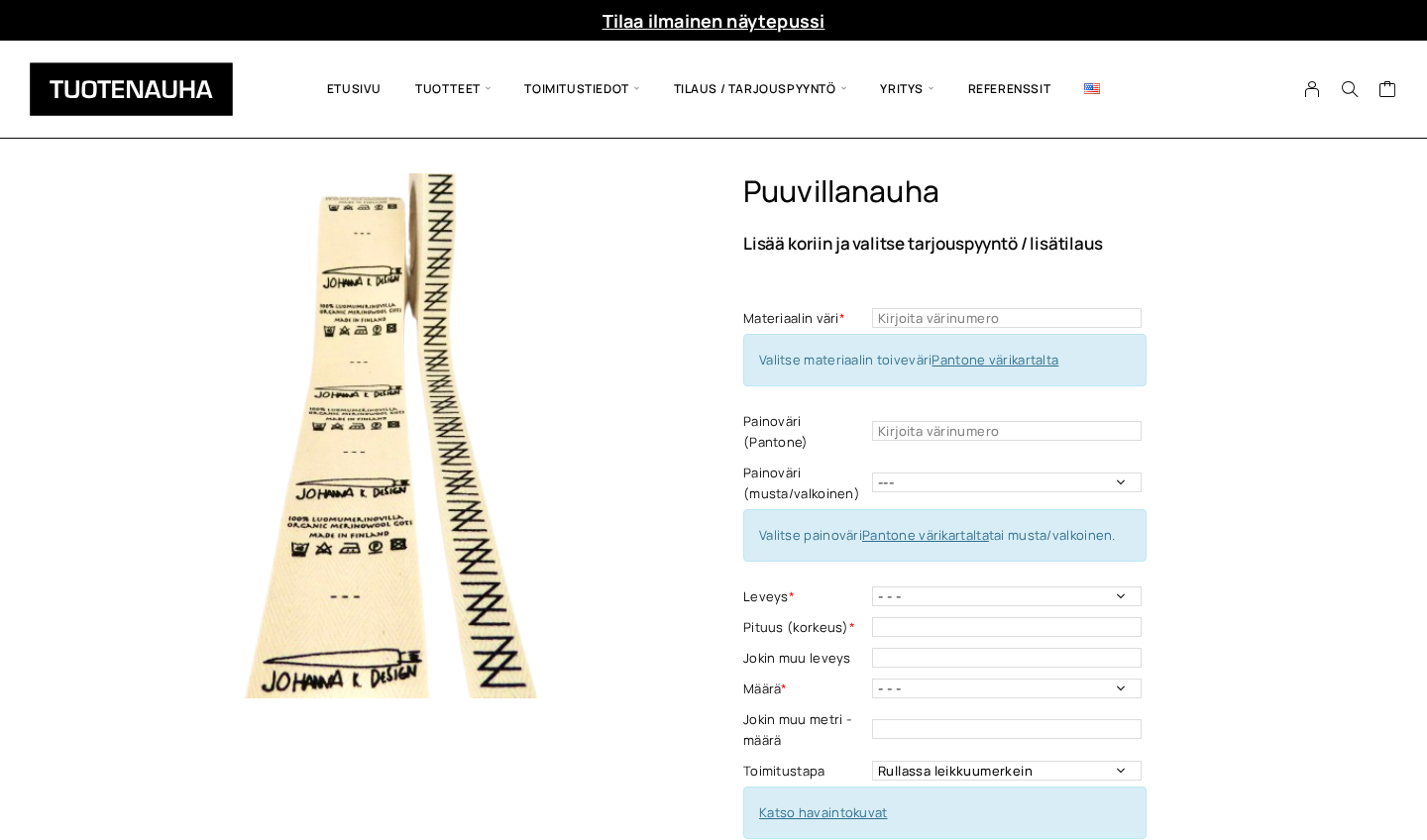scroll, scrollTop: 0, scrollLeft: 0, axis: both 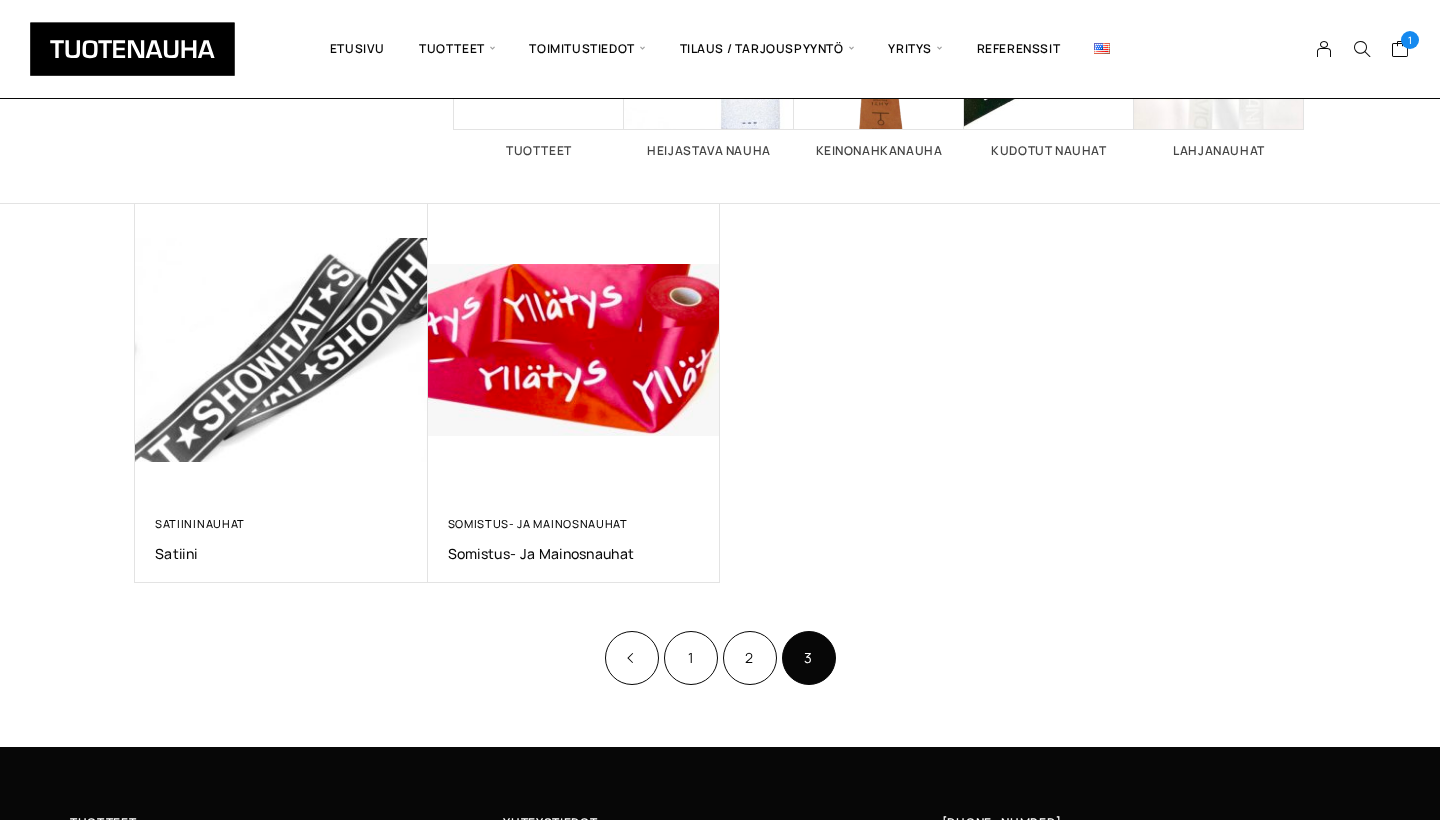 click on "Satiininauhat
Satiini
0,00  €
Somistus- ja mainosnauhat
Somistus- ja mainosnauhat
0,00  €" at bounding box center [720, 393] 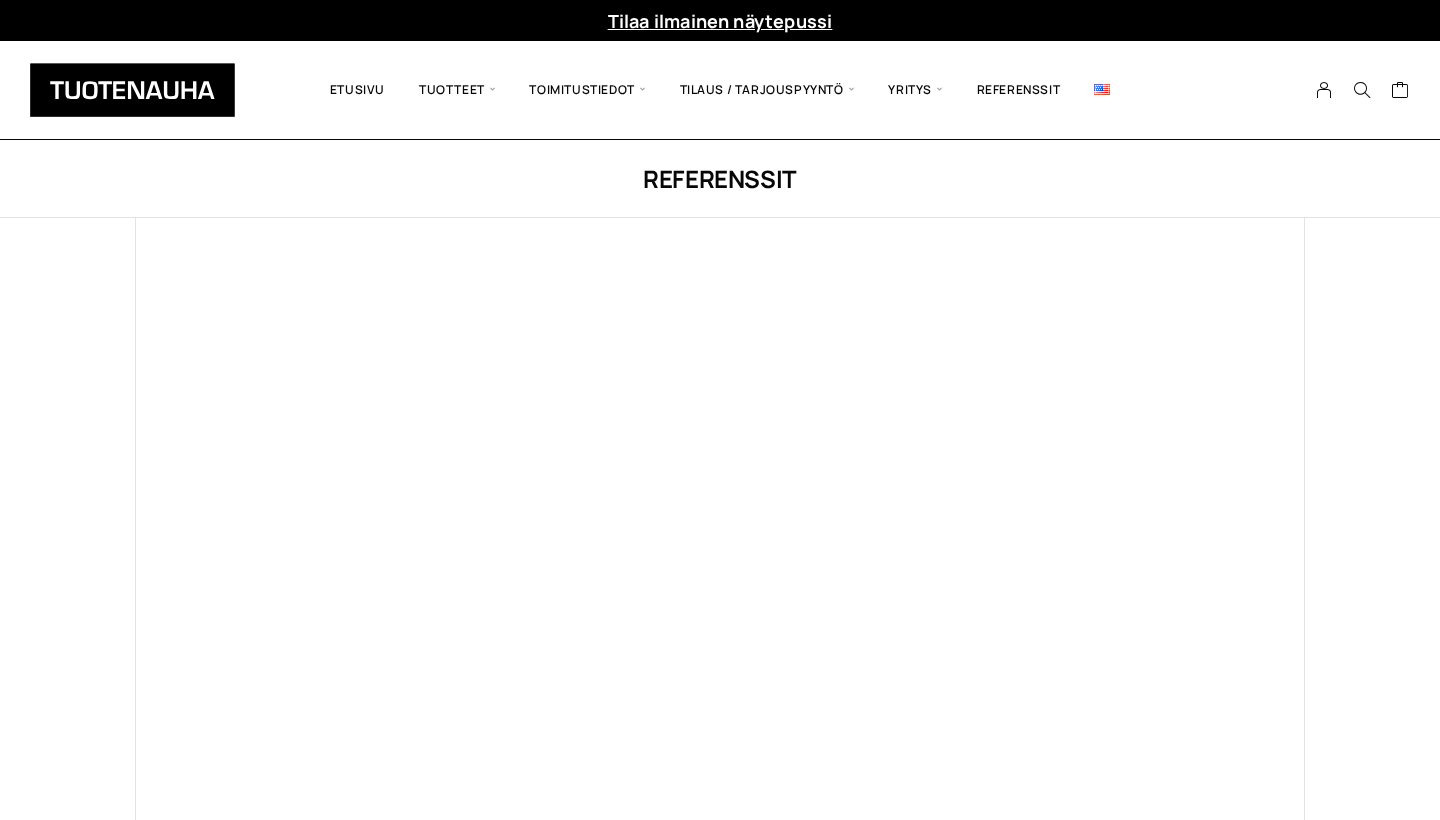 scroll, scrollTop: 0, scrollLeft: 0, axis: both 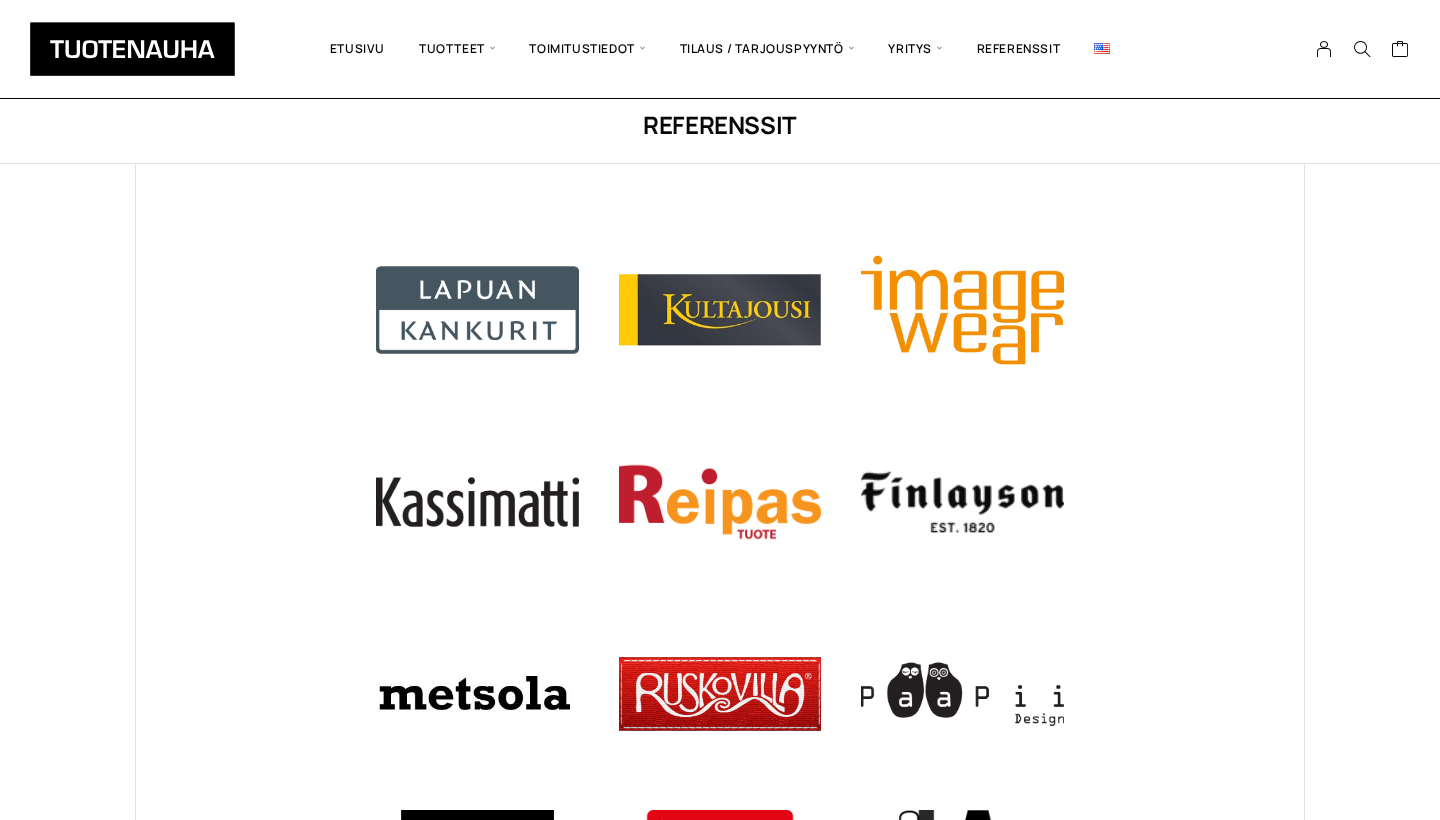 click at bounding box center (329, 2212) 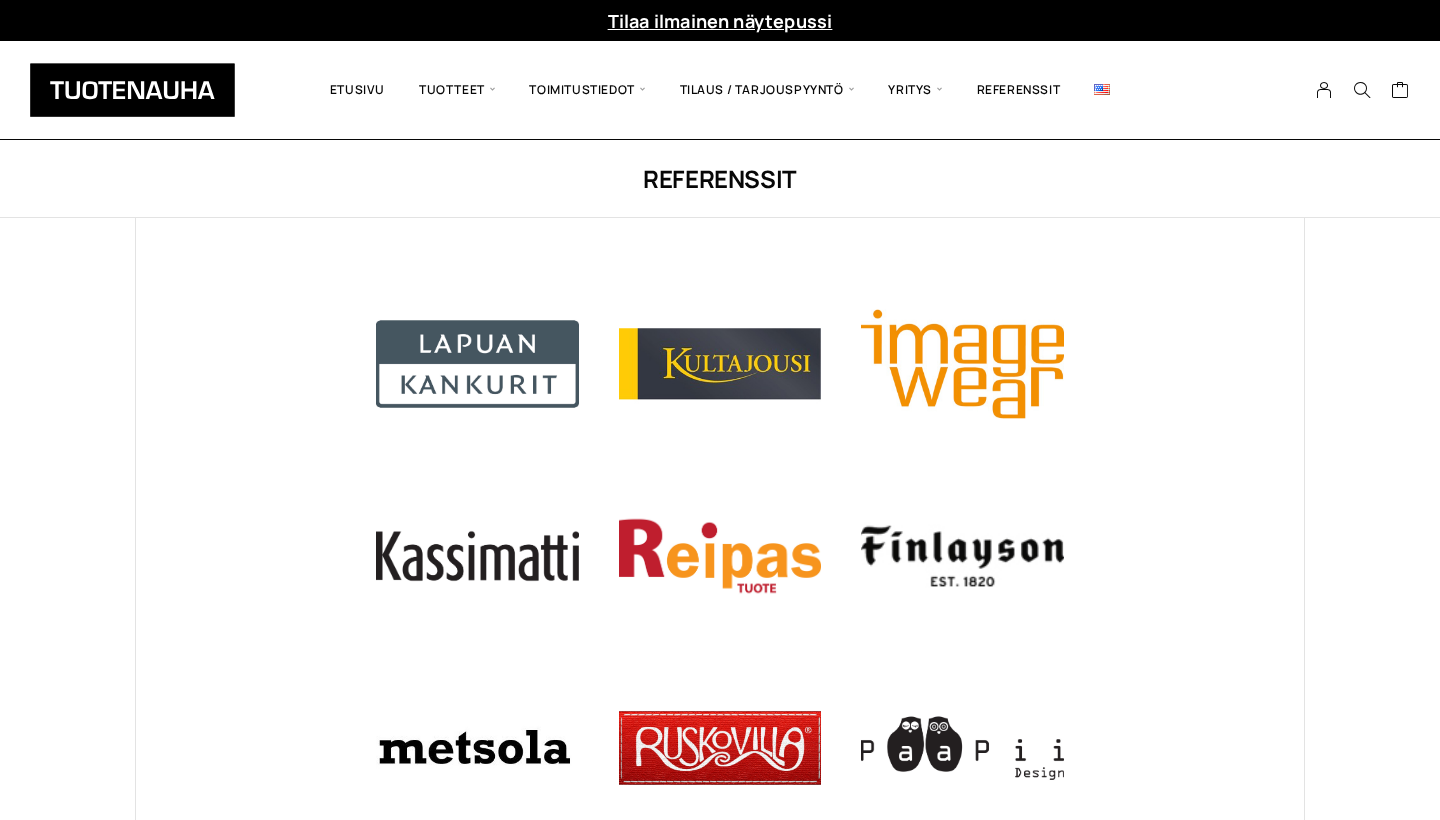 scroll, scrollTop: 0, scrollLeft: 0, axis: both 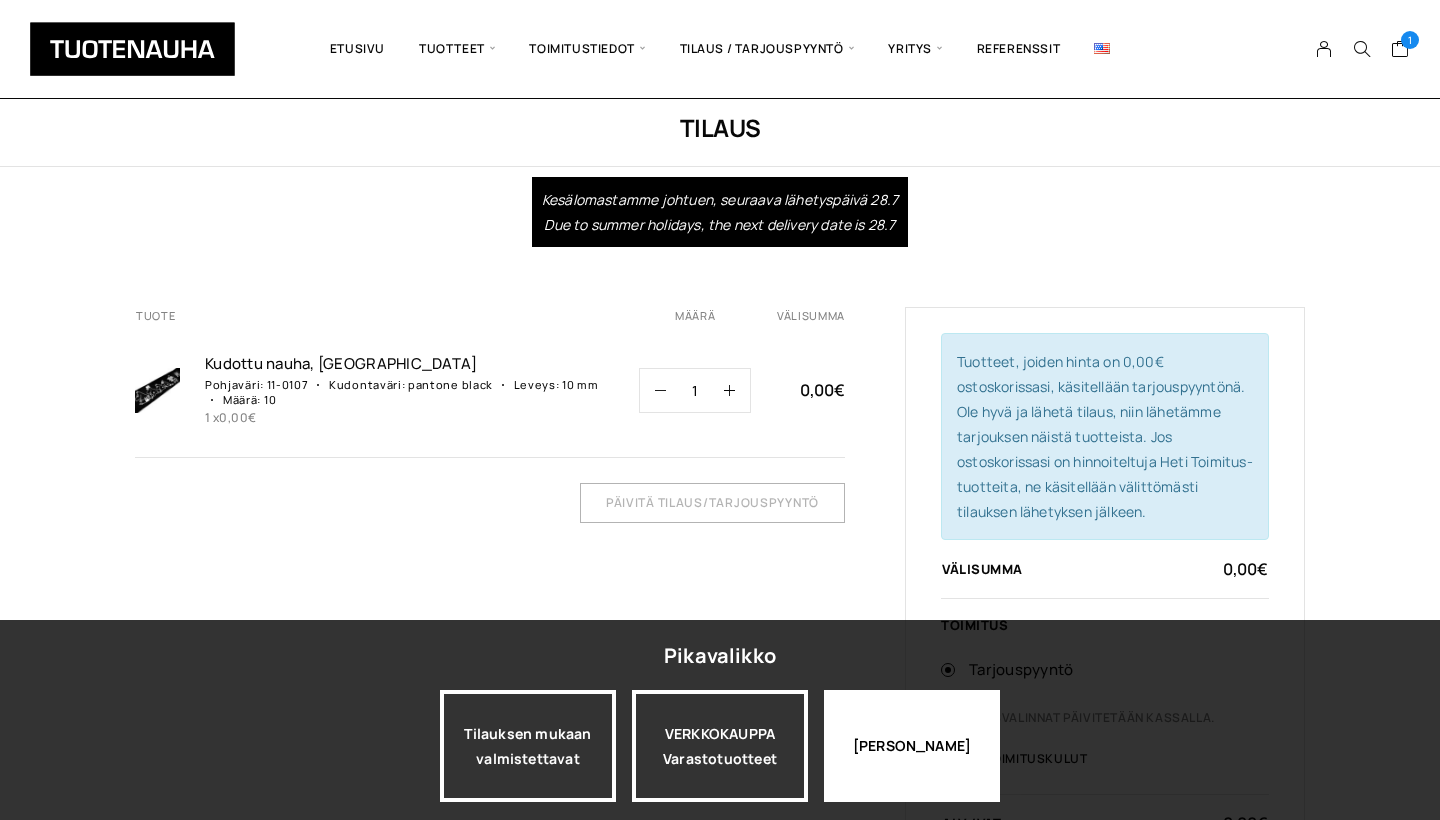 click on "Jatka katselua" at bounding box center [912, 746] 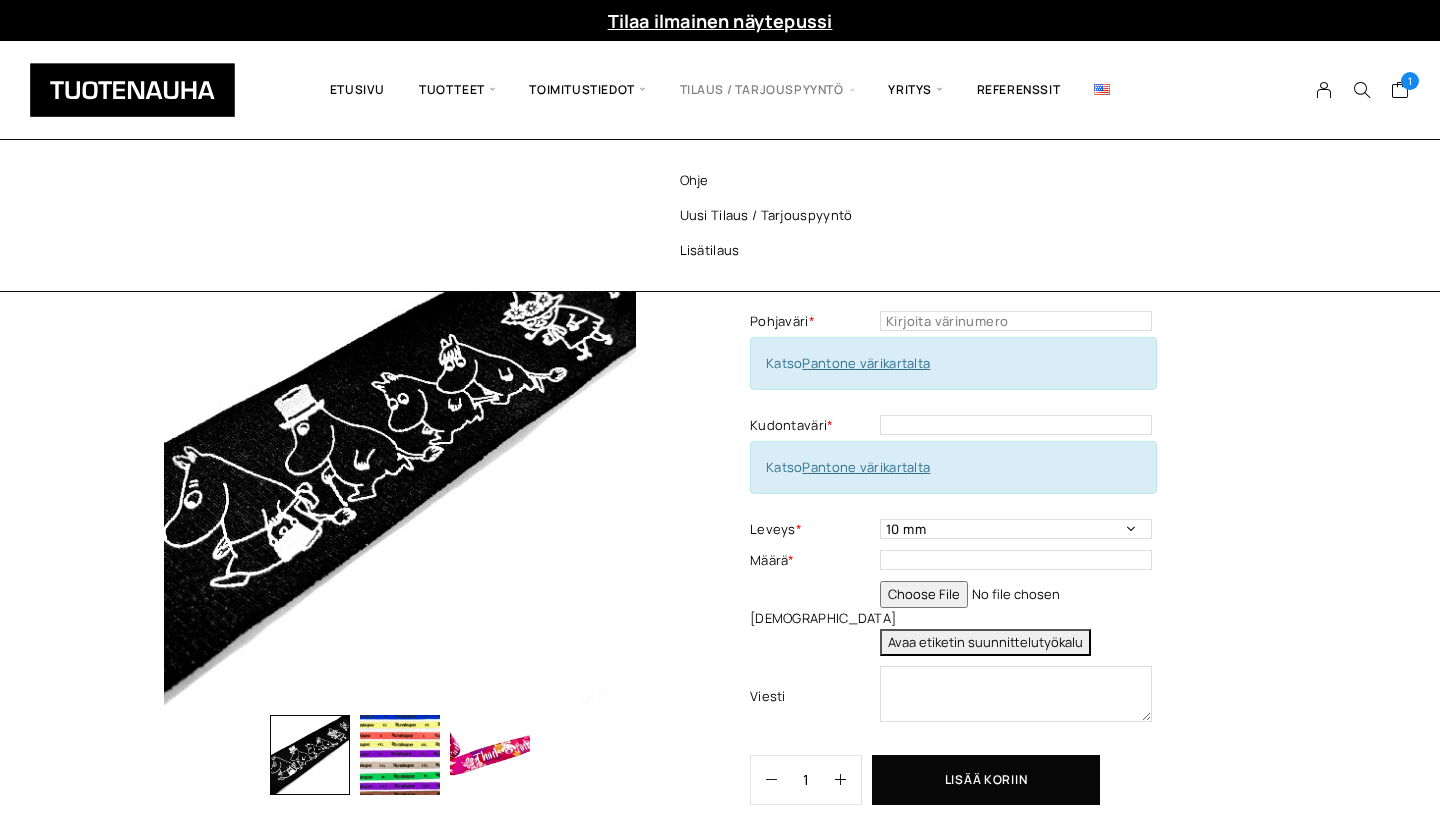 scroll, scrollTop: 0, scrollLeft: 0, axis: both 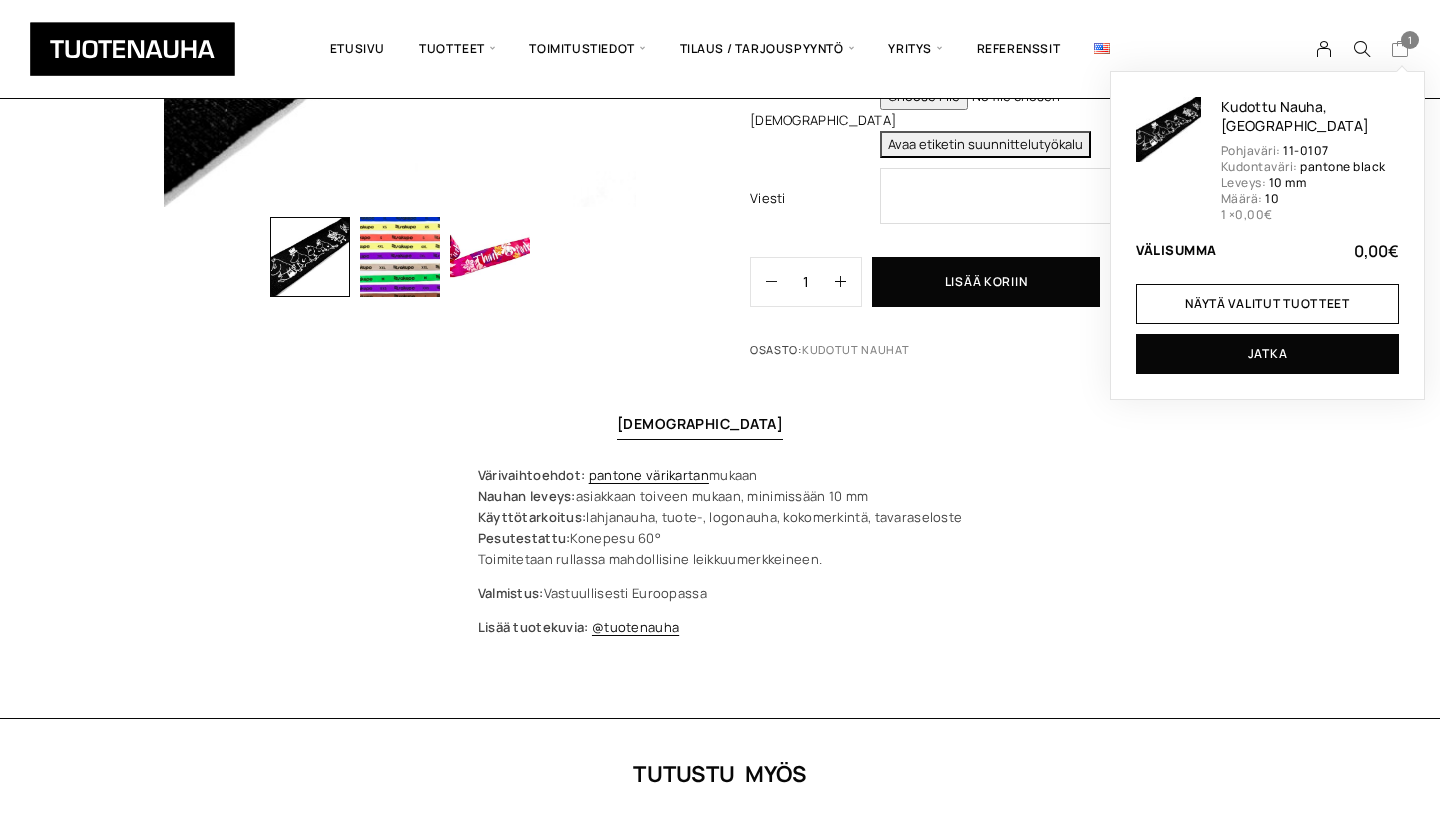 click at bounding box center [1400, 49] 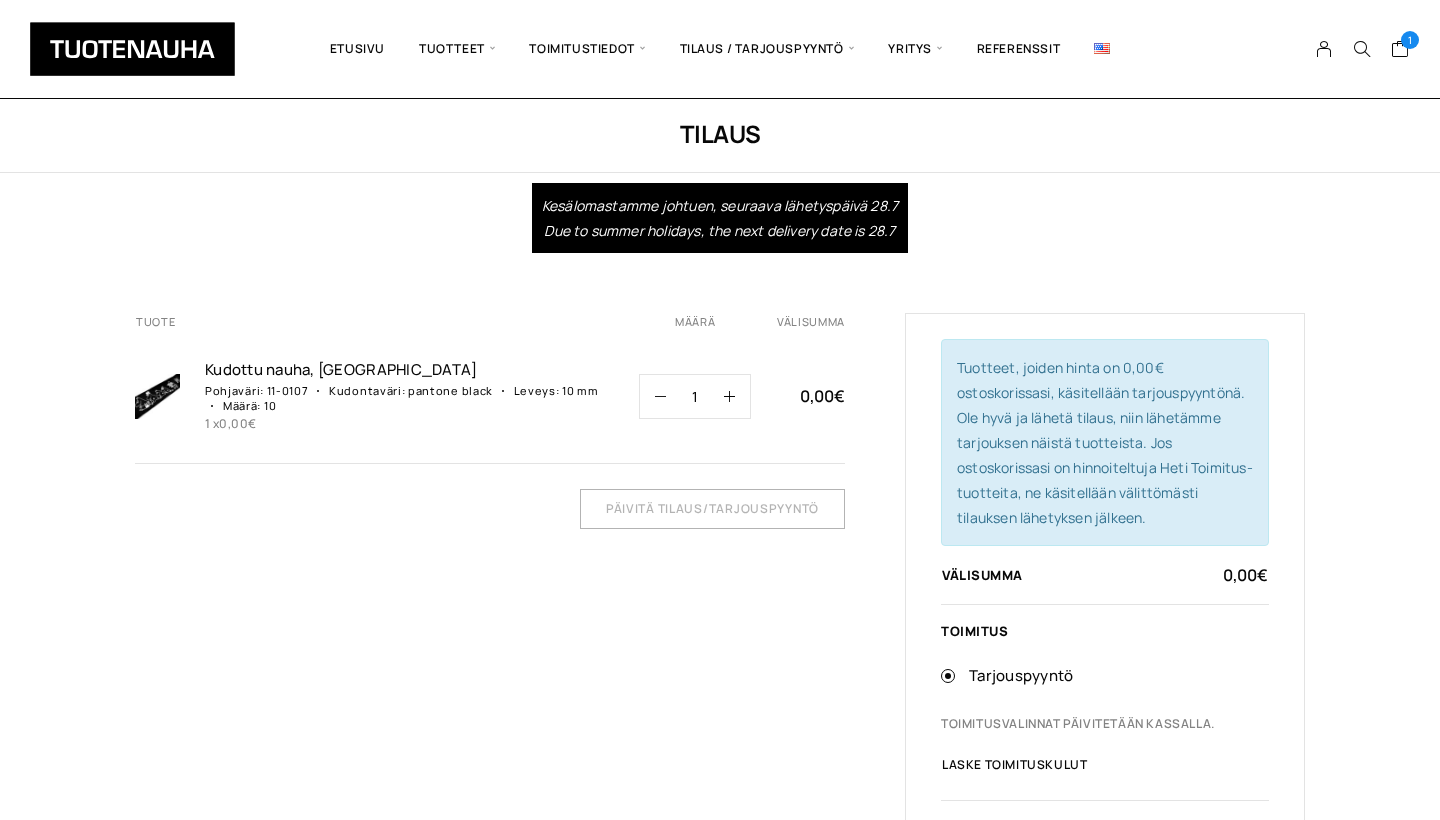 scroll, scrollTop: 49, scrollLeft: 0, axis: vertical 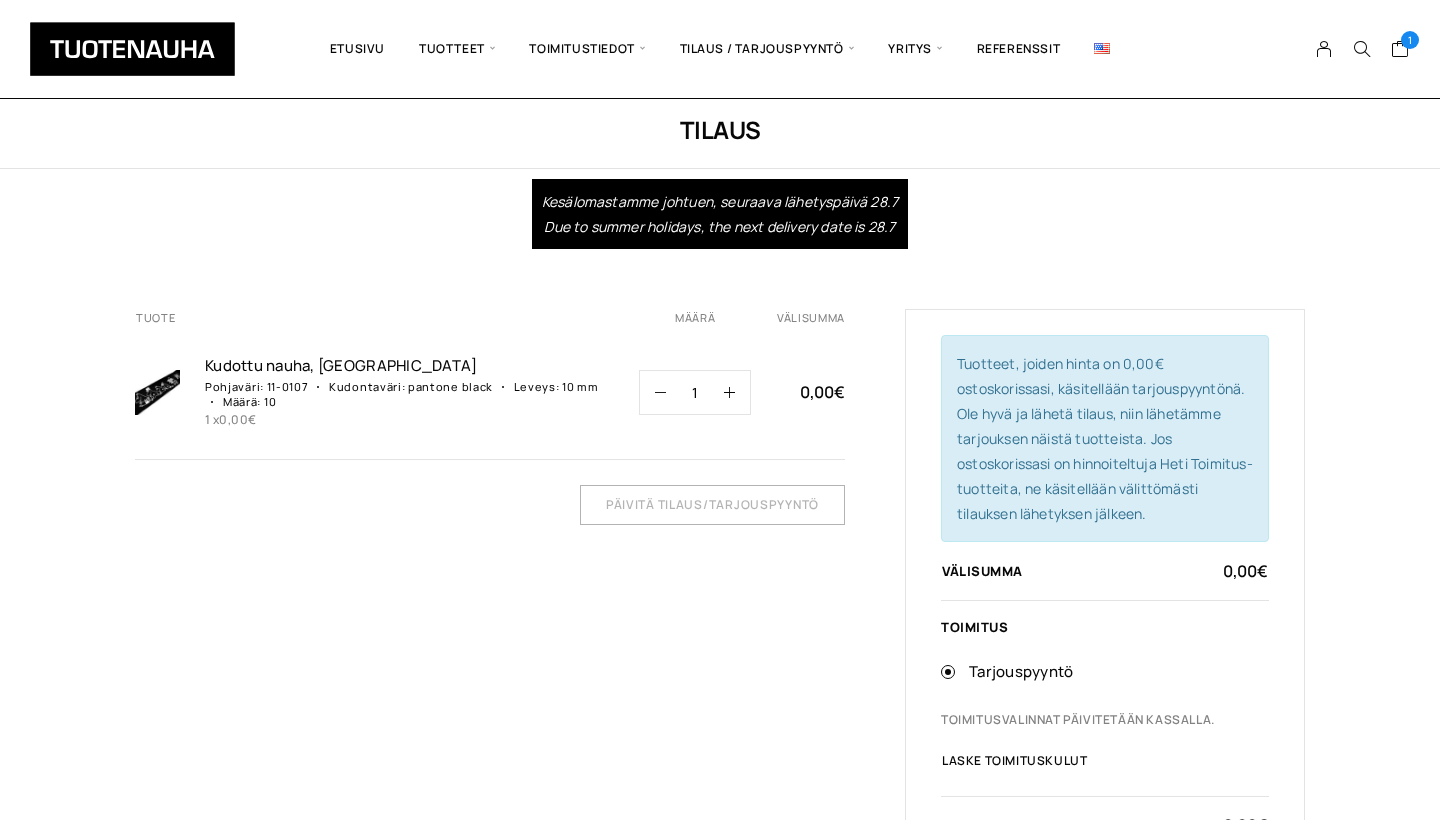click on "Etusivu
Tuotteet
Kaikki
Etiketit
Nauhat
Ekologinen vaihtoehto
Tarrat
Nahkamerkit
Kuminauha tekstillä / kuviolla
Riippulaput
Vedin
VERKKOKAUPPA – Varastotuotteet
Toimitustiedot
[PERSON_NAME]
Tilaus / Tarjouspyyntö
Ohje
Uusi tilaus / tarjouspyyntö
Lisätilaus
Yritys
Yhteystiedot
Tietosuojaseloste
Verkkokaupan myynti- ja toimitusehdot
Muut toimitusehdot
Meistä
Media
Tiedotteet
Uutiskirjeet
Kuvia
Referenssit
1 0,00  €
Kudottu nauha, [GEOGRAPHIC_DATA]
Pohjaväri:
11-0107
Kudontaväri:
pantone black
Leveys:
10 mm
Määrä:
10
1 ×  0,00  €
Välisumma   0,00  €
Näytä valitut tuotteet Jatka" at bounding box center (720, 49) 